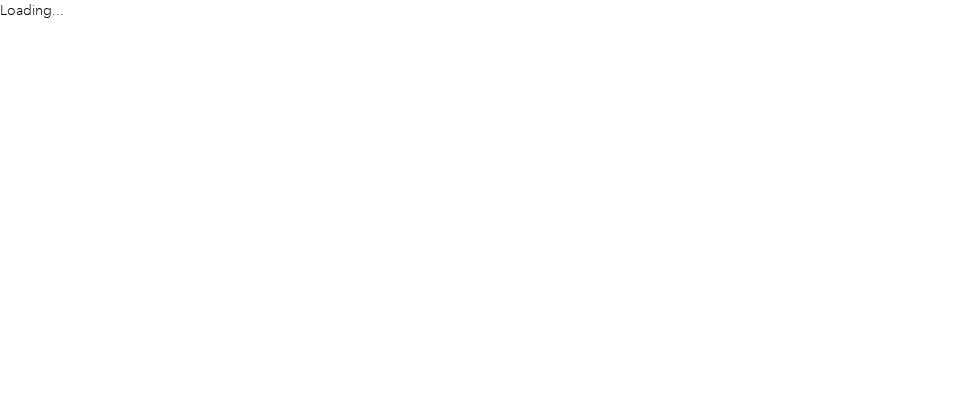 scroll, scrollTop: 0, scrollLeft: 0, axis: both 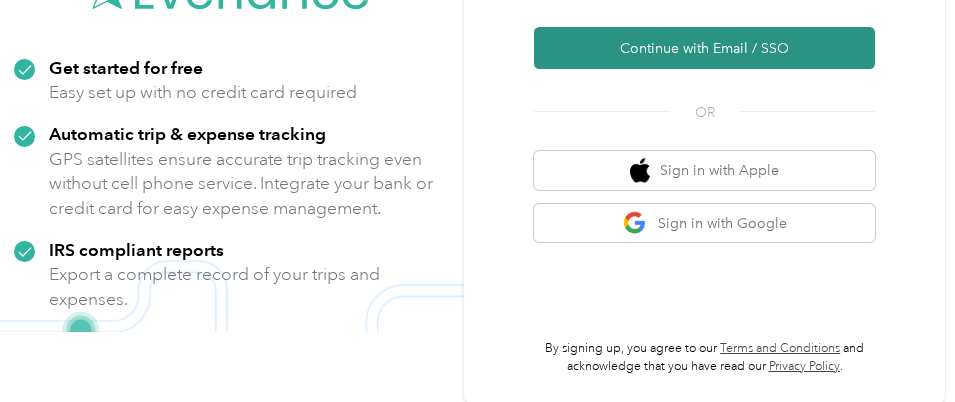 click on "Continue with Email / SSO" at bounding box center (704, 48) 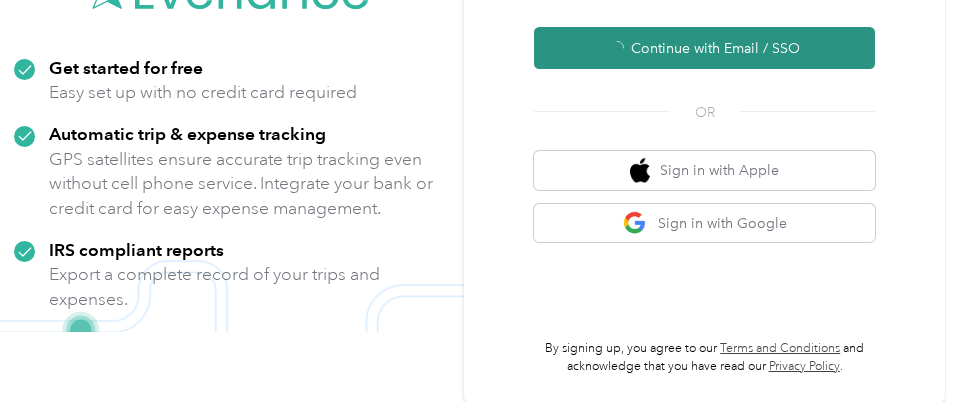 scroll, scrollTop: 51, scrollLeft: 0, axis: vertical 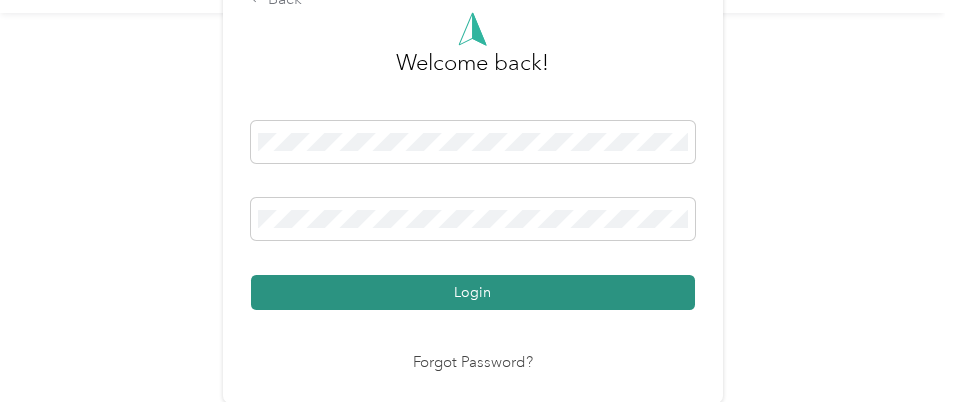 click on "Login" at bounding box center (473, 292) 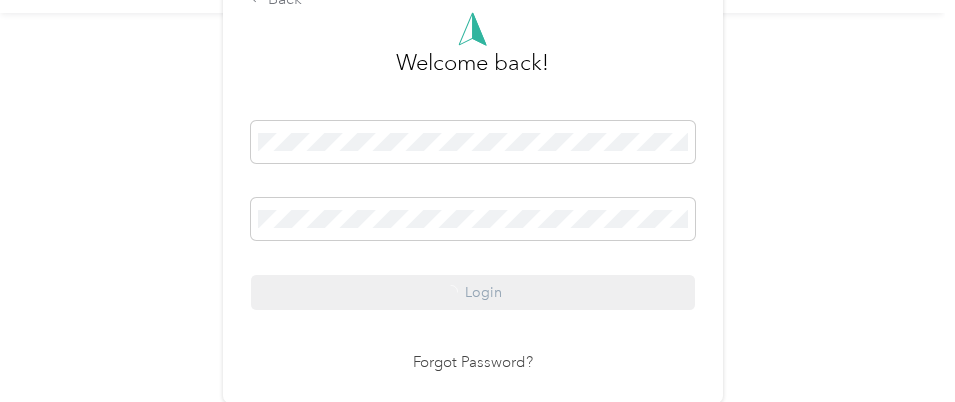 scroll, scrollTop: 0, scrollLeft: 0, axis: both 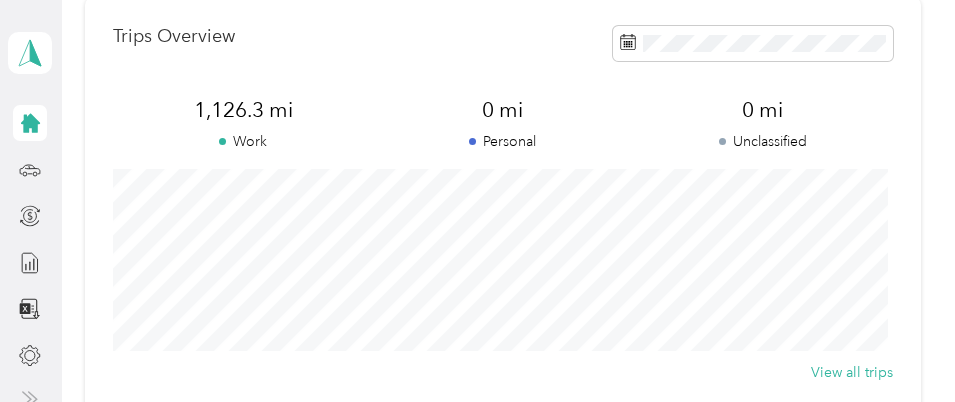 click 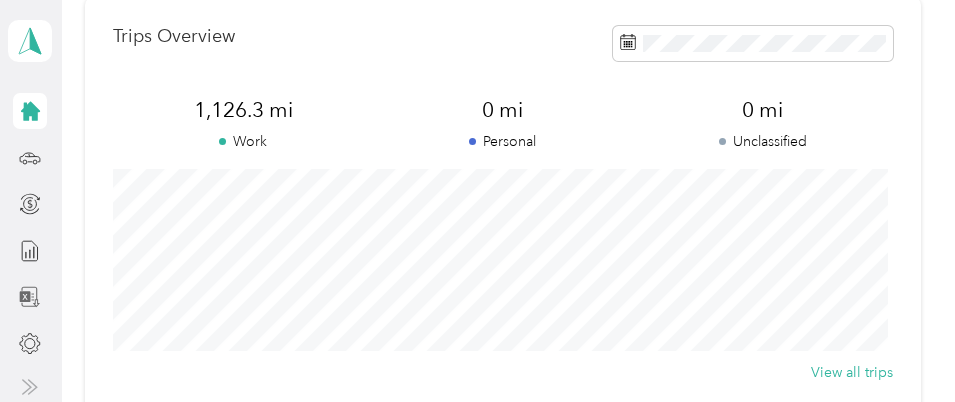 scroll, scrollTop: 15, scrollLeft: 0, axis: vertical 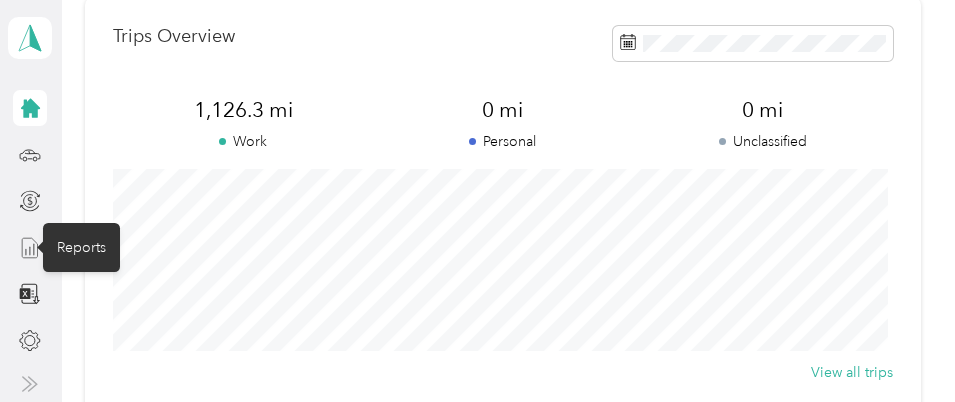 click 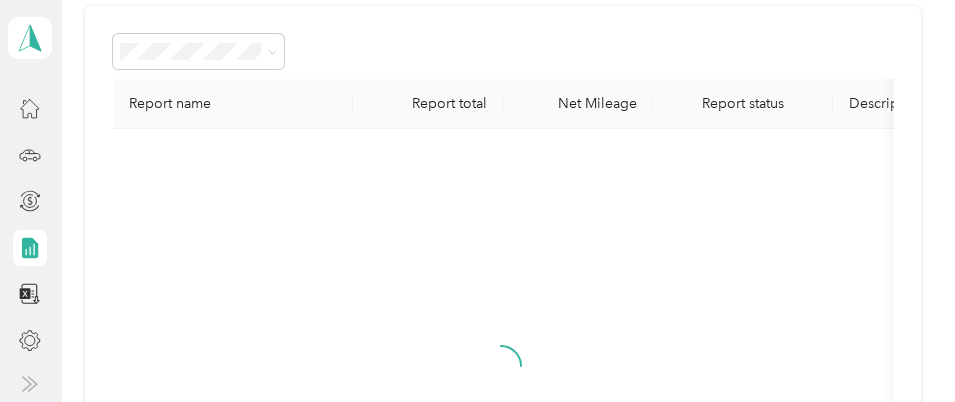 scroll, scrollTop: 90, scrollLeft: 0, axis: vertical 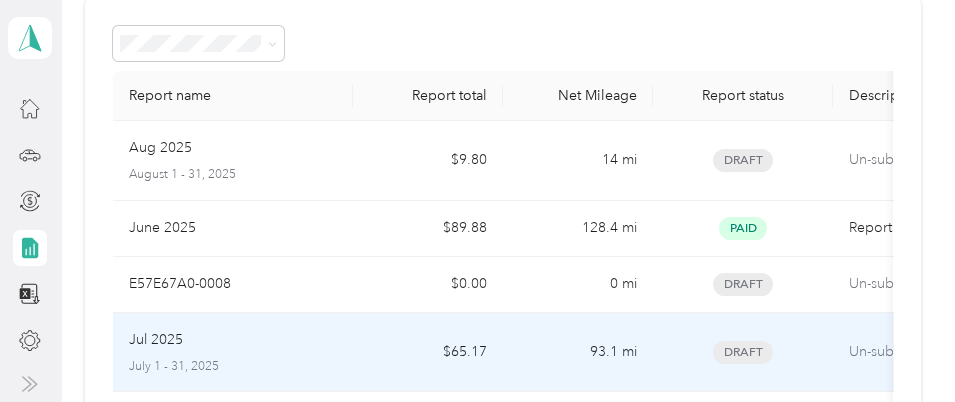 click on "Jul 2025" at bounding box center [156, 340] 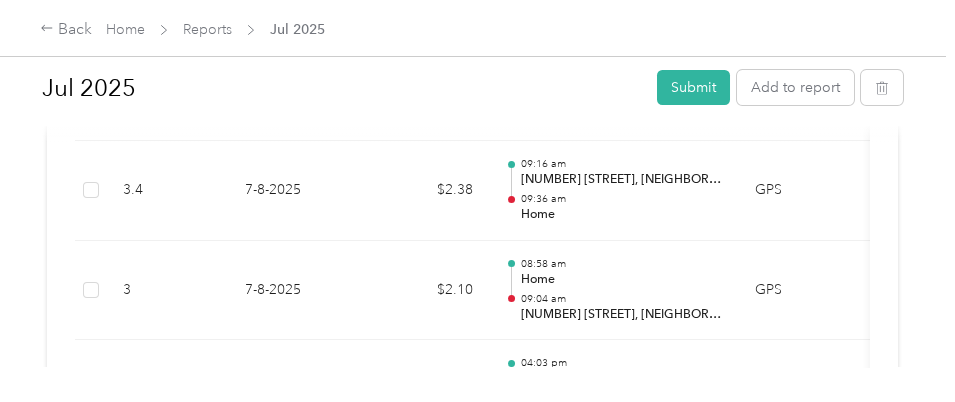scroll, scrollTop: 3272, scrollLeft: 0, axis: vertical 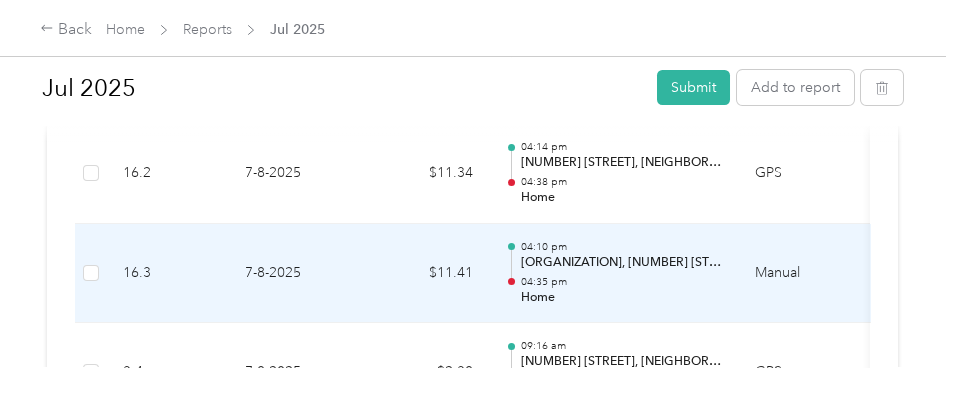click on "Home" at bounding box center (622, 298) 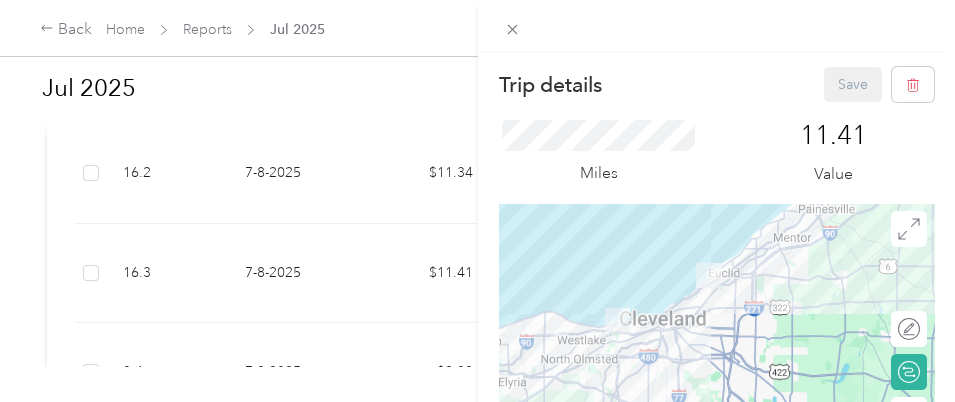 click at bounding box center [717, 26] 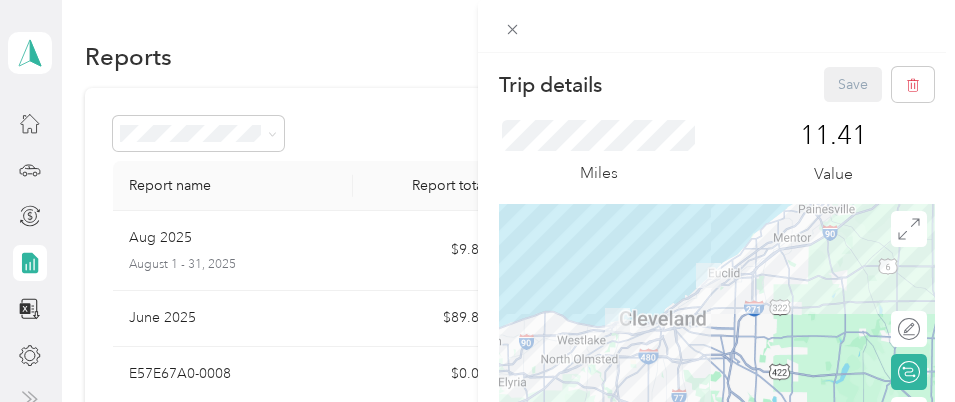 click on "Save" at bounding box center [879, 84] 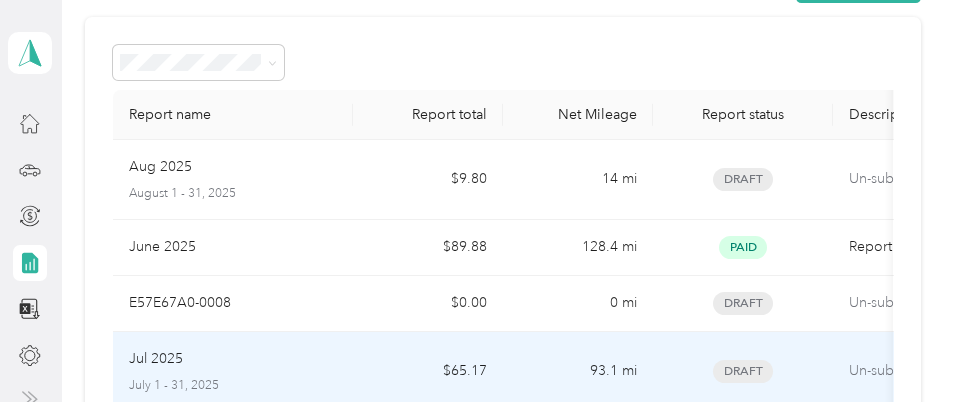 scroll, scrollTop: 90, scrollLeft: 0, axis: vertical 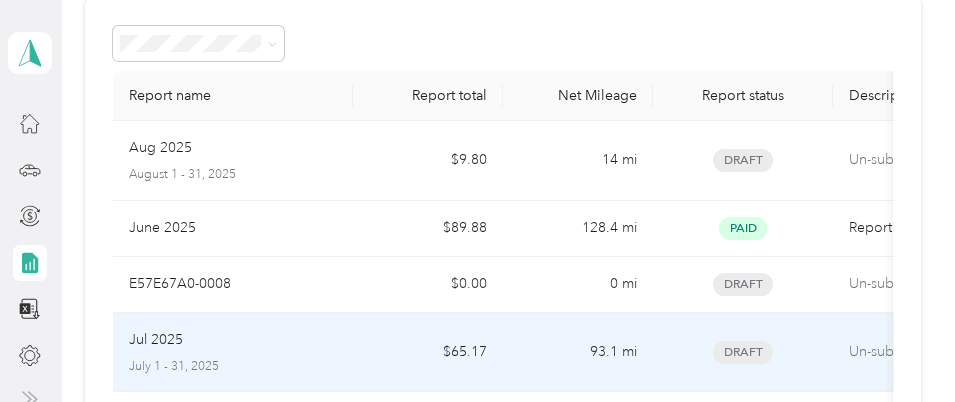 click on "$65.17" at bounding box center [428, 353] 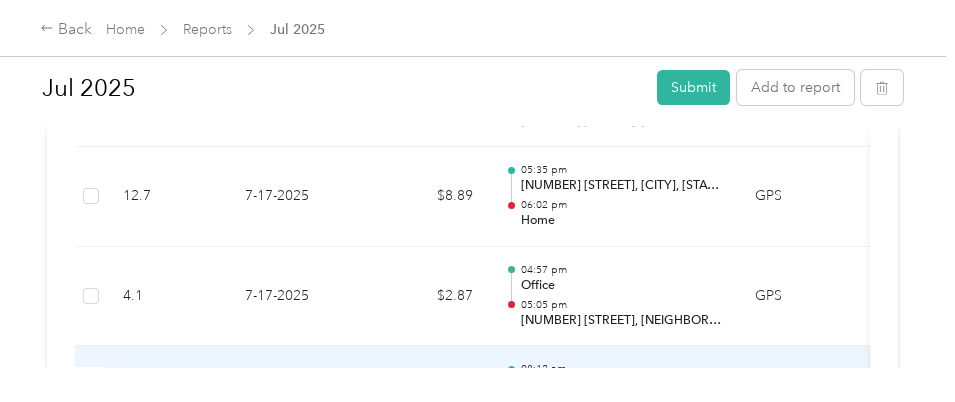 scroll, scrollTop: 1834, scrollLeft: 0, axis: vertical 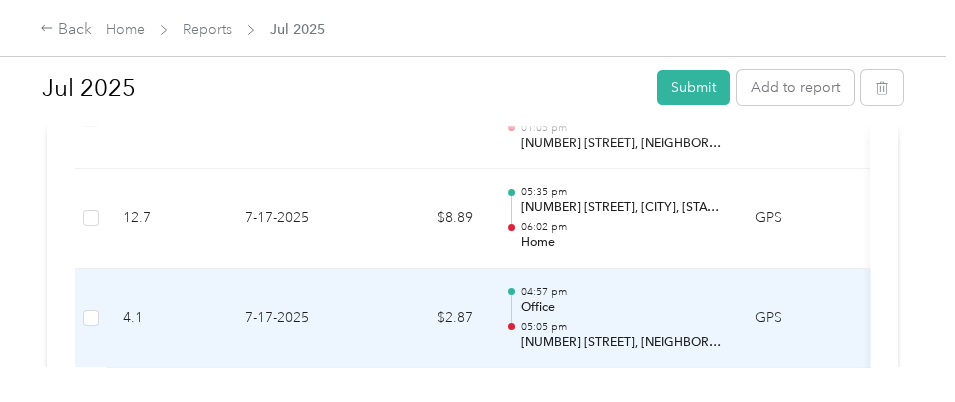 drag, startPoint x: 701, startPoint y: 311, endPoint x: 674, endPoint y: 295, distance: 31.38471 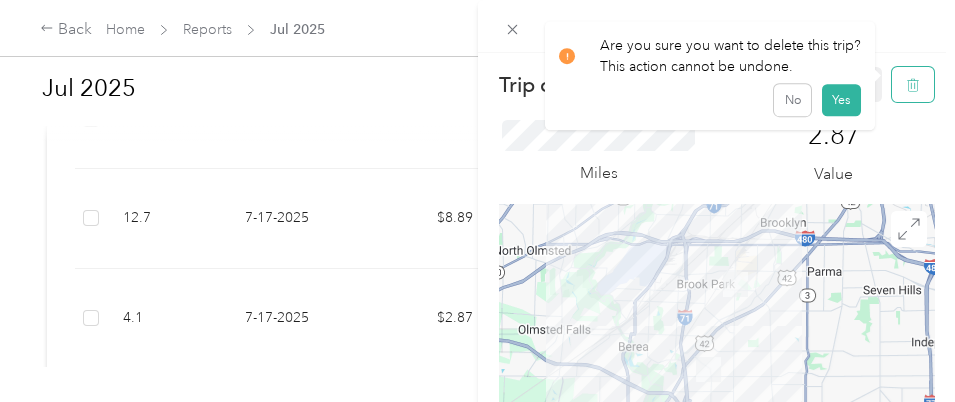 click 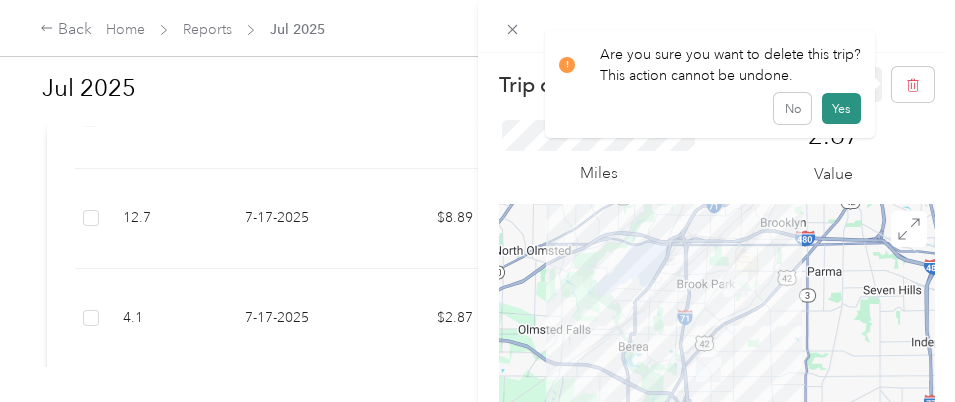 click on "Yes" at bounding box center [841, 109] 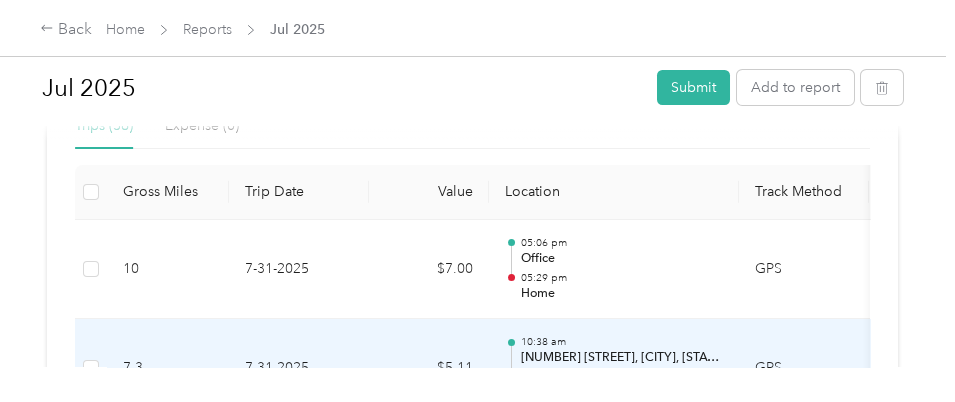 scroll, scrollTop: 470, scrollLeft: 0, axis: vertical 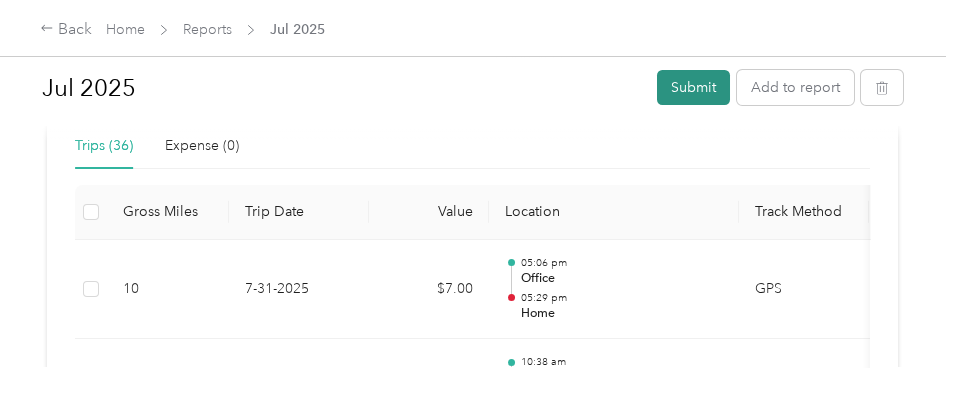 click on "Submit" at bounding box center [693, 87] 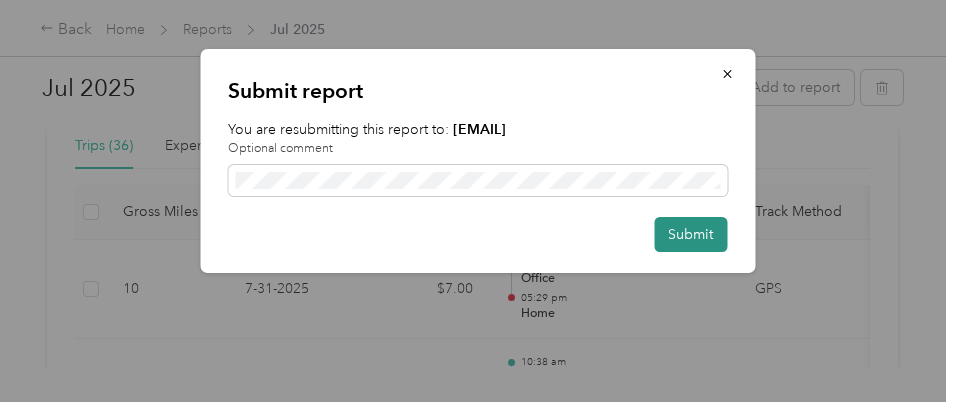 click on "Submit" at bounding box center (690, 234) 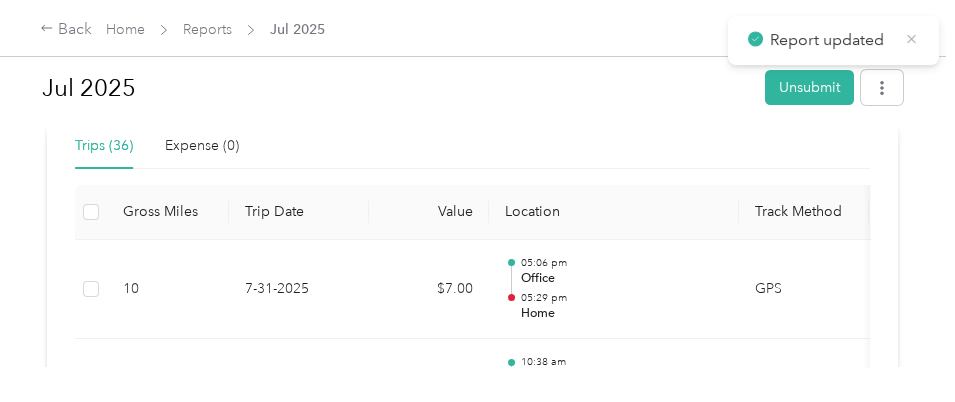 click 